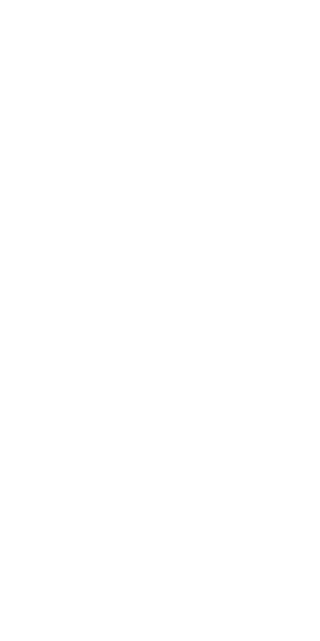 scroll, scrollTop: 0, scrollLeft: 0, axis: both 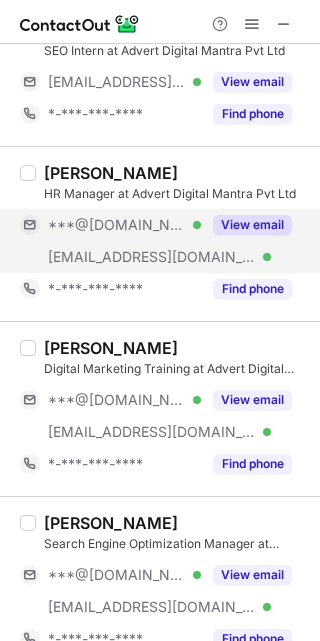 click on "View email" at bounding box center [252, 225] 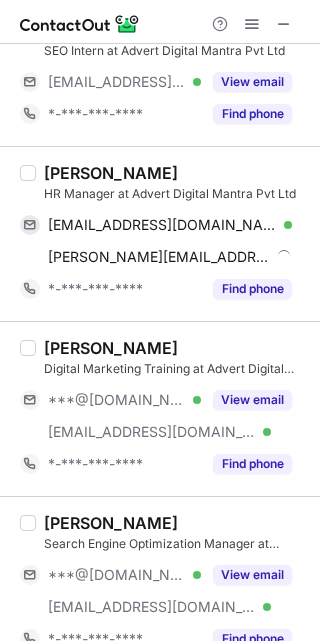 click on "HR Manager at Advert Digital Mantra Pvt Ltd" at bounding box center (176, 194) 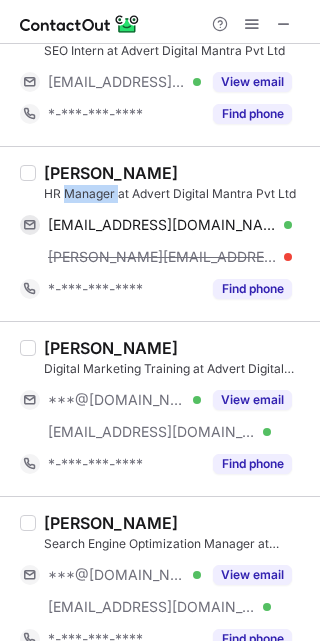 click on "Bhavya Mehta" at bounding box center (111, 173) 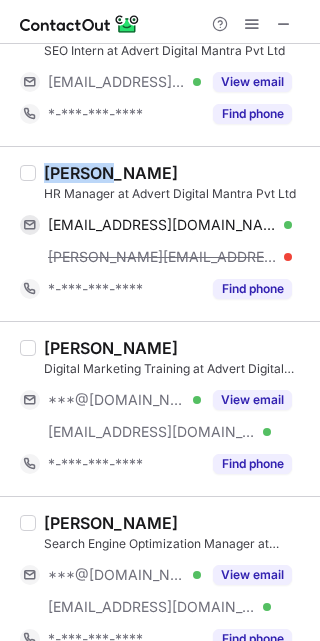 click on "Bhavya Mehta" at bounding box center [111, 173] 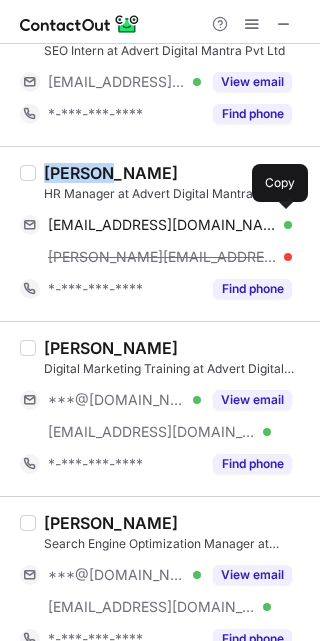 drag, startPoint x: 81, startPoint y: 219, endPoint x: 301, endPoint y: 303, distance: 235.49098 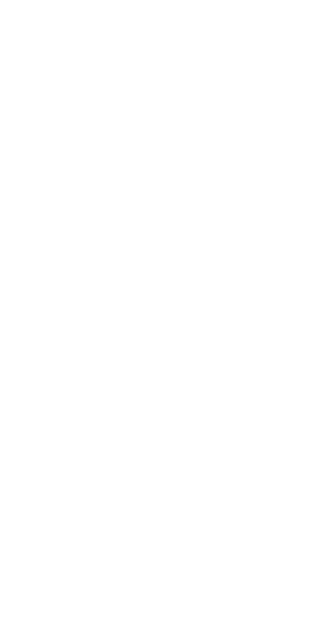 scroll, scrollTop: 0, scrollLeft: 0, axis: both 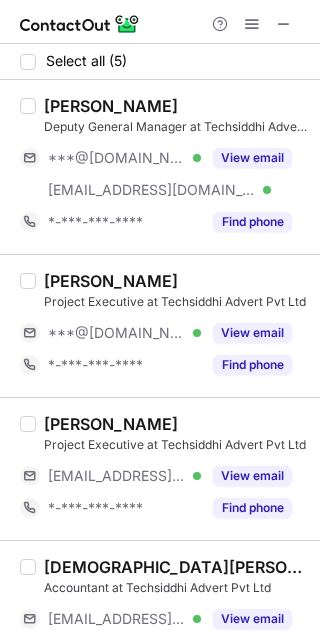 click on "Abhishek Chitre" at bounding box center (176, 106) 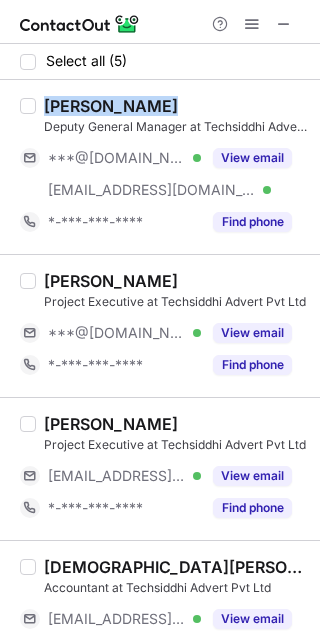 click on "Abhishek Chitre" at bounding box center [176, 106] 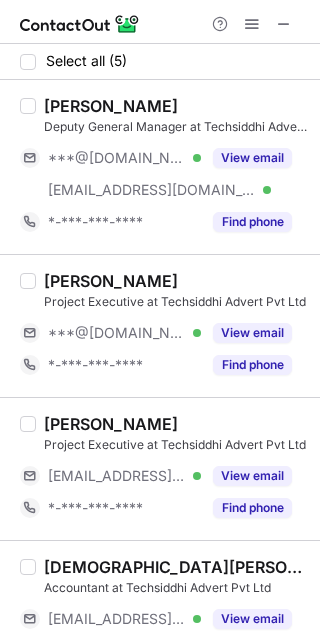 click on "Snel Shrivastava" at bounding box center [111, 281] 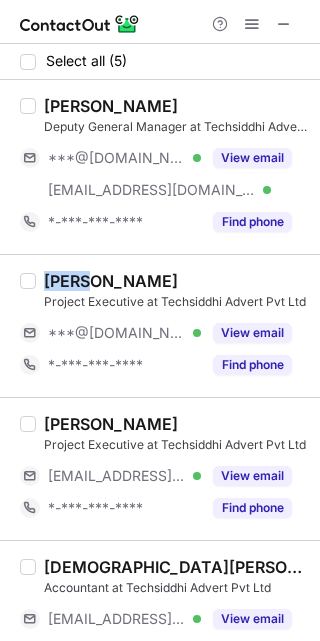 click on "Snel Shrivastava" at bounding box center [111, 281] 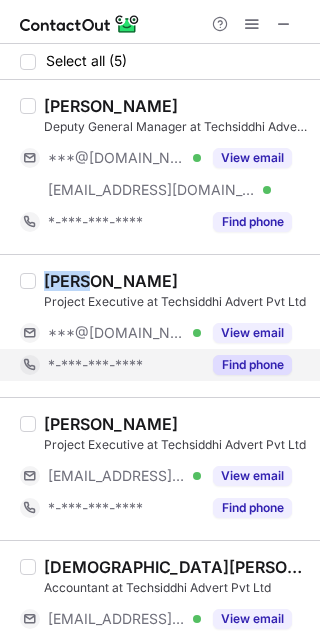 copy on "Snel" 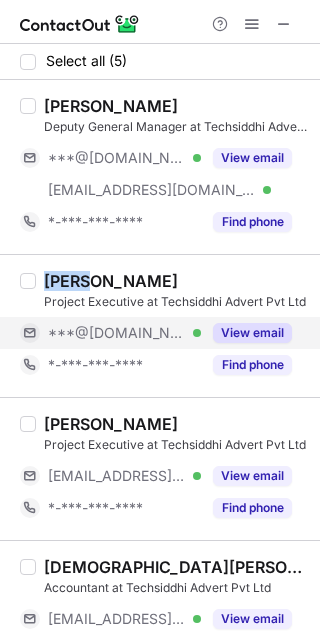 click on "View email" at bounding box center (252, 333) 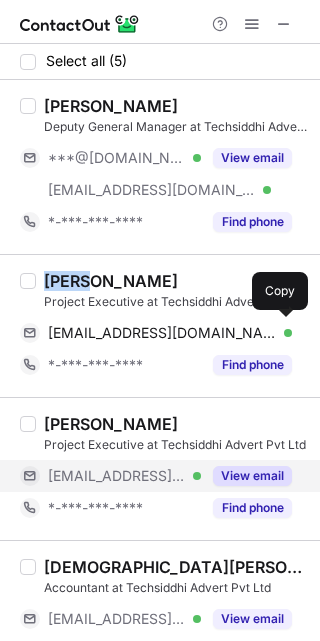 drag, startPoint x: 148, startPoint y: 336, endPoint x: 260, endPoint y: 474, distance: 177.73013 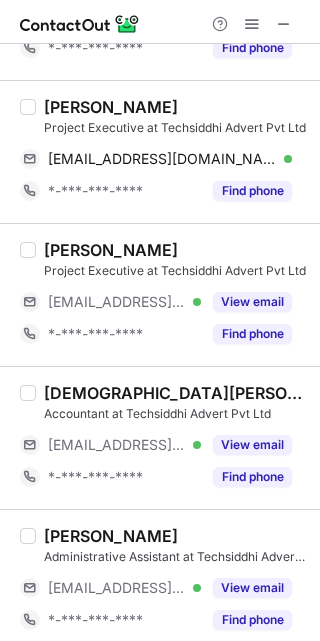 scroll, scrollTop: 185, scrollLeft: 0, axis: vertical 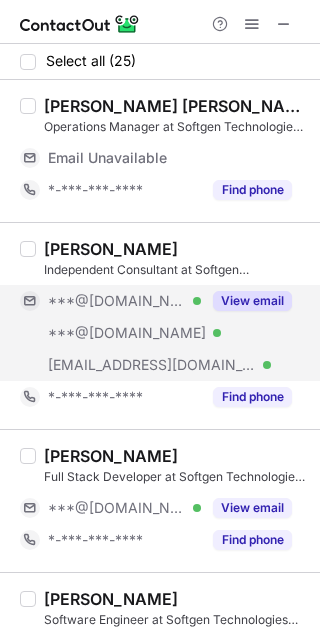 click on "View email" at bounding box center [252, 301] 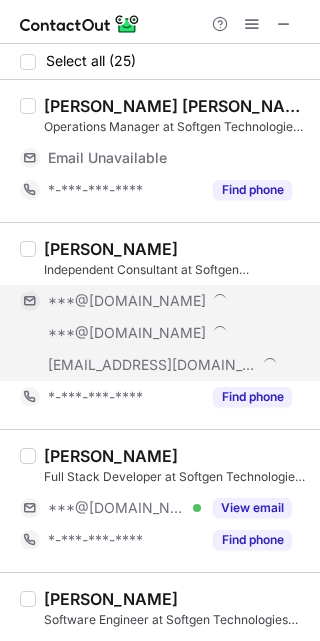 click on "SAURABH SHARMA" at bounding box center (111, 249) 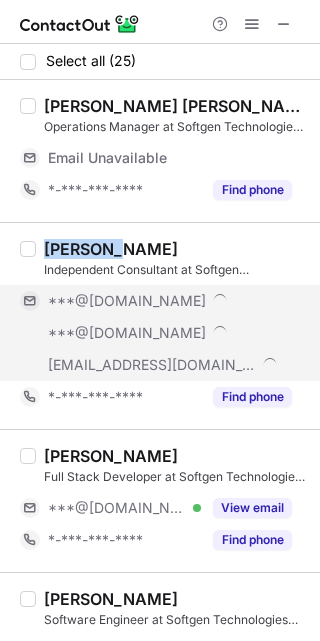 copy on "SAURABH" 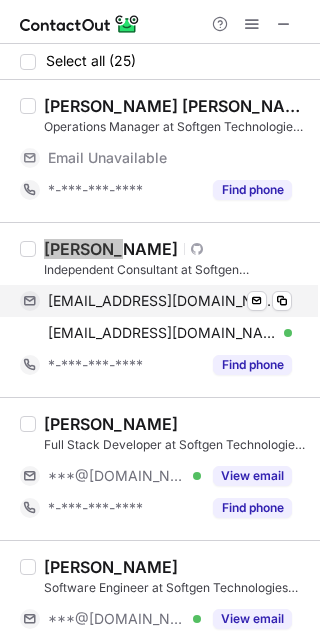 click on "saurabhsksharma@gmail.com Verified Send email Copy" at bounding box center (156, 301) 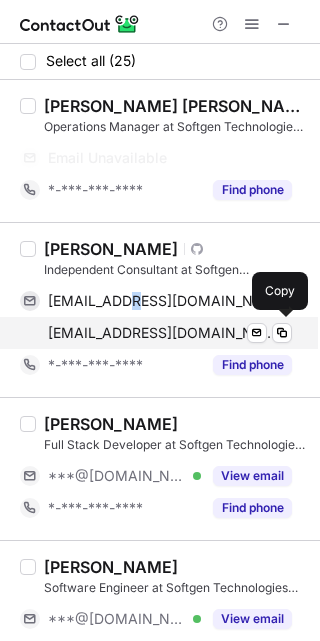 click on "saurabh_sk_sharma@hotmail.com" at bounding box center [162, 333] 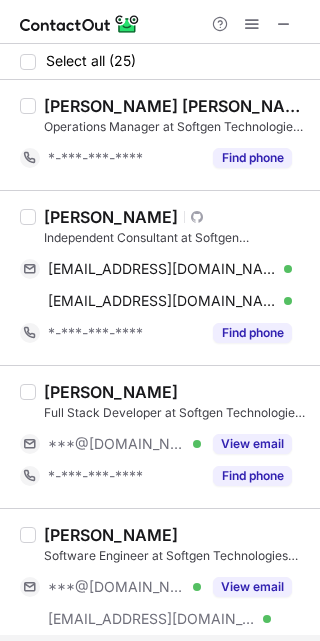 scroll, scrollTop: 150, scrollLeft: 0, axis: vertical 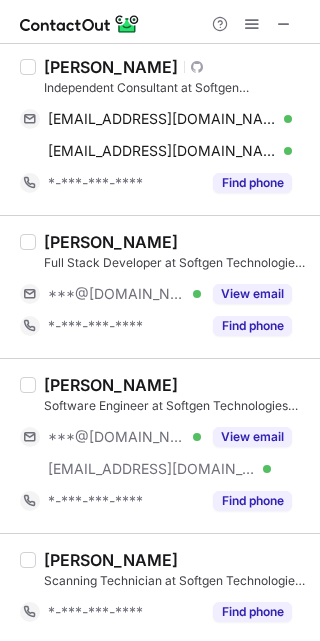 drag, startPoint x: 250, startPoint y: 439, endPoint x: 41, endPoint y: 384, distance: 216.1157 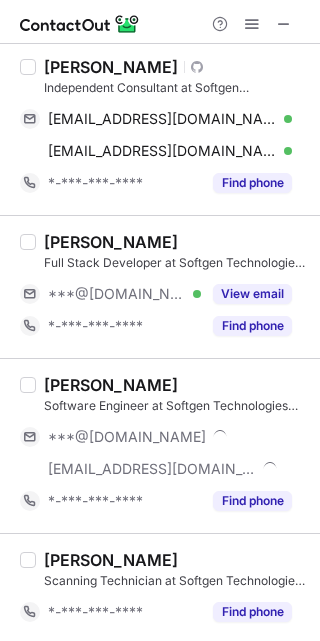 click on "Vinay Singh Software Engineer at Softgen Technologies Private Limited ***@gmail.com ***@softgentechnologies.com *-***-***-**** Find phone" at bounding box center (160, 445) 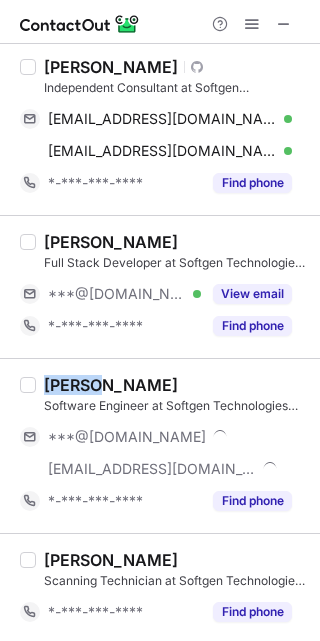 click on "Vinay Singh Software Engineer at Softgen Technologies Private Limited ***@gmail.com ***@softgentechnologies.com *-***-***-**** Find phone" at bounding box center [160, 445] 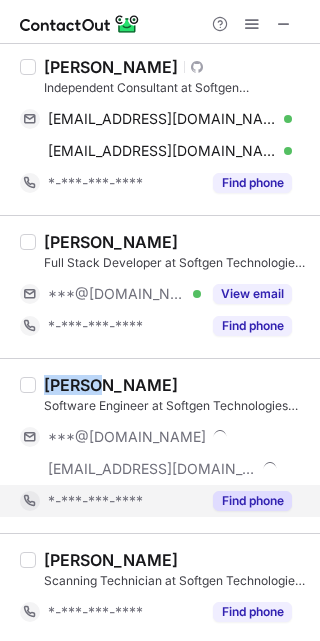 copy on "Vinay" 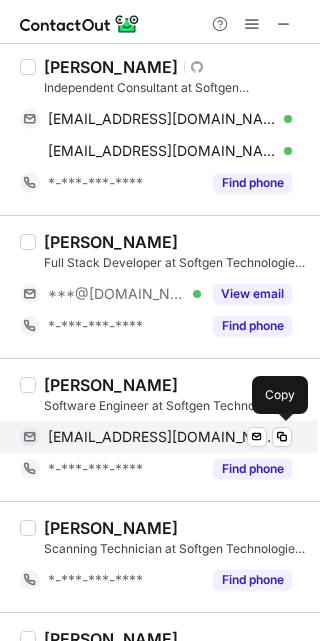 click on "vinay7208@gmail.com" at bounding box center (162, 437) 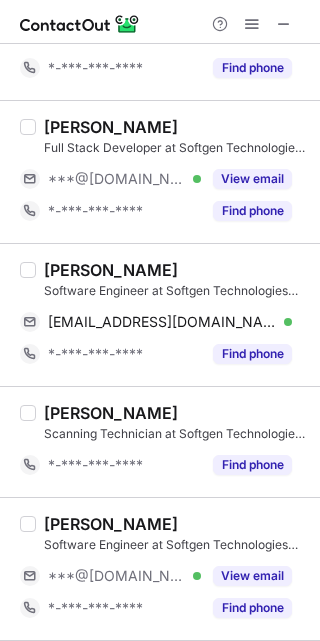 scroll, scrollTop: 300, scrollLeft: 0, axis: vertical 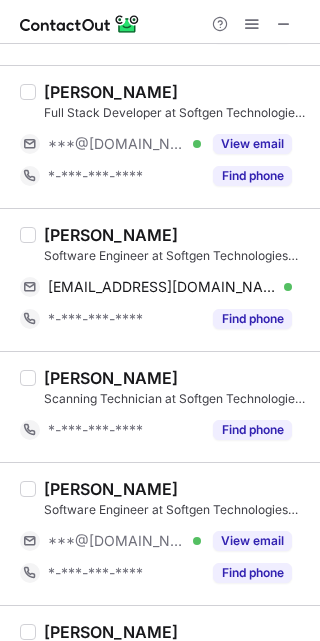 click on "Kamlesh Yadav" at bounding box center [111, 489] 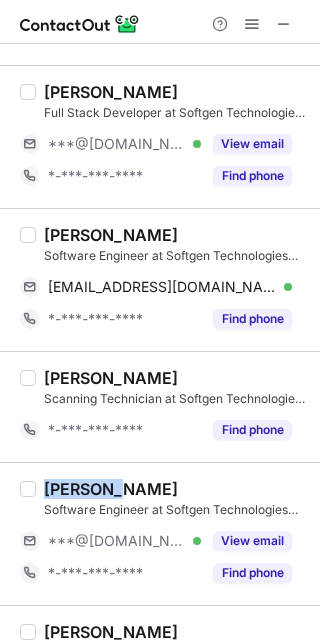 click on "Kamlesh Yadav" at bounding box center (111, 489) 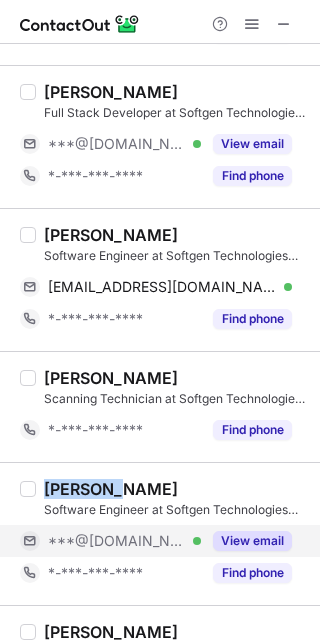 copy on "Kamlesh" 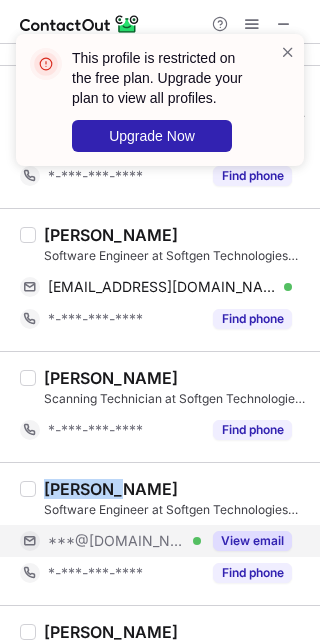 click on "View email" at bounding box center (252, 541) 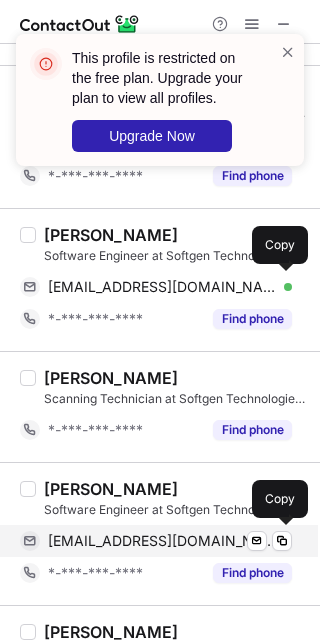 click on "parikshaniti@gmail.com" at bounding box center [162, 541] 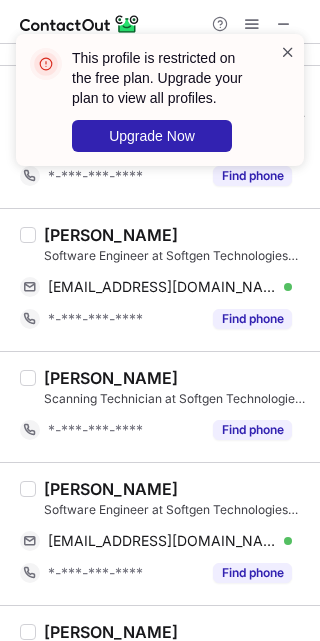 click at bounding box center (288, 52) 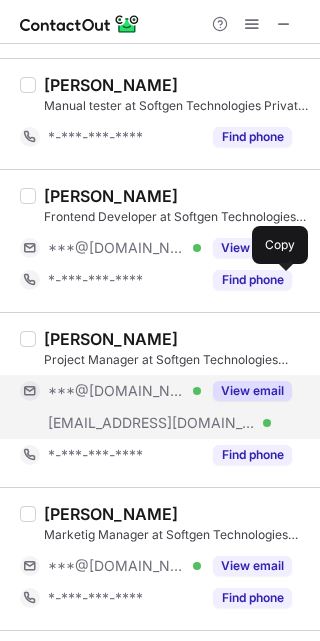 scroll, scrollTop: 1050, scrollLeft: 0, axis: vertical 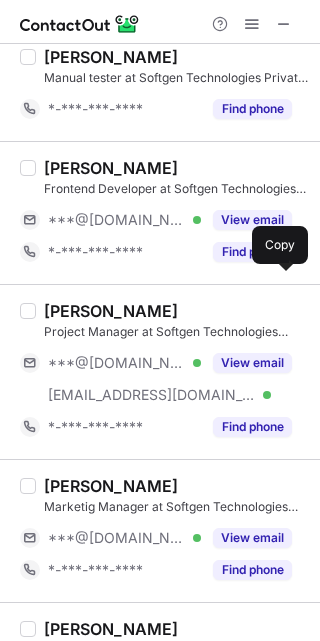 click on "Abhishek Srivastava" at bounding box center [111, 486] 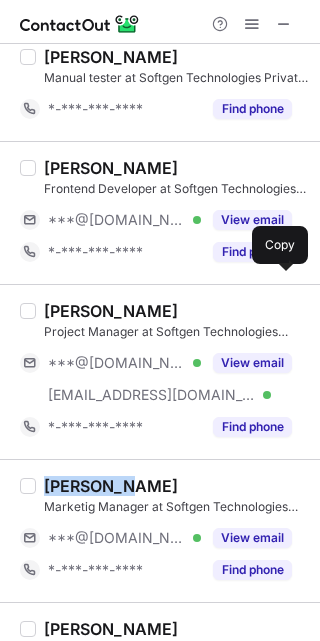 click on "Abhishek Srivastava" at bounding box center (111, 486) 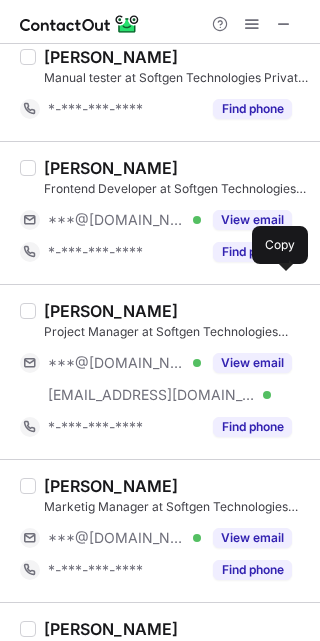 drag, startPoint x: 71, startPoint y: 492, endPoint x: 189, endPoint y: 600, distance: 159.9625 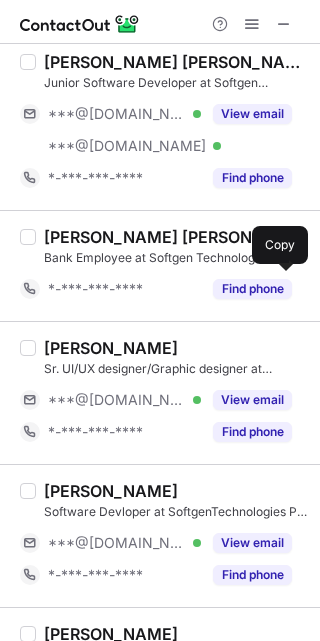 scroll, scrollTop: 2100, scrollLeft: 0, axis: vertical 